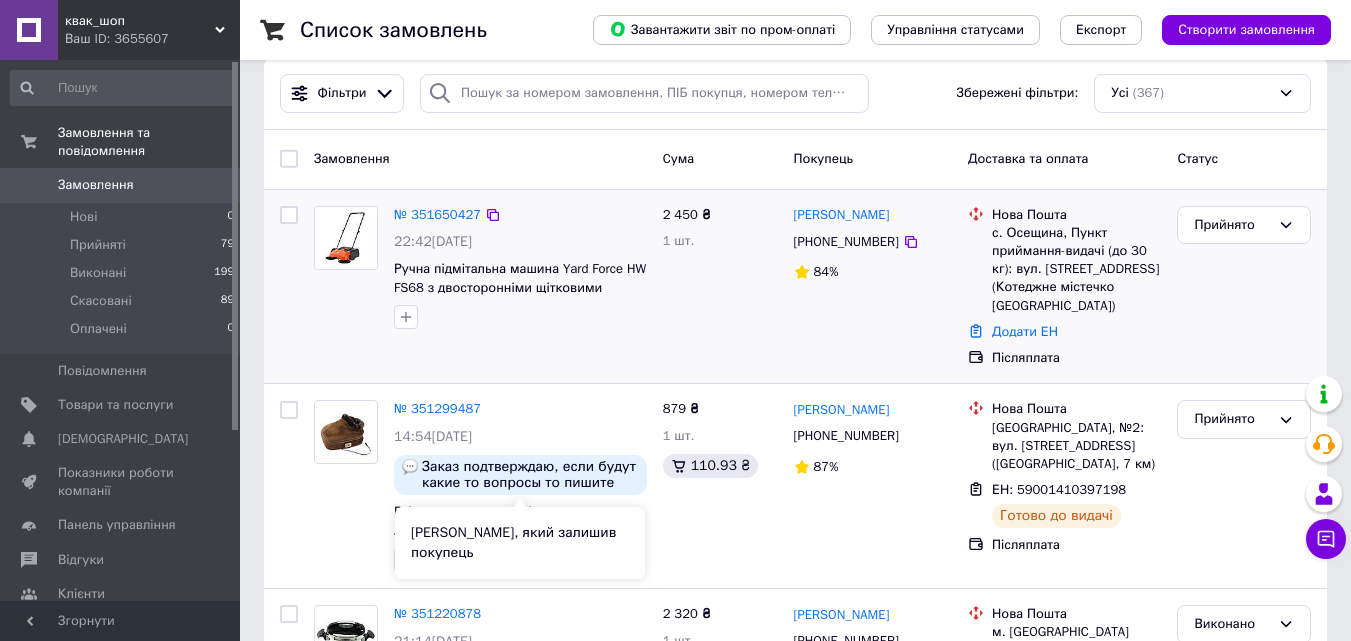 scroll, scrollTop: 0, scrollLeft: 0, axis: both 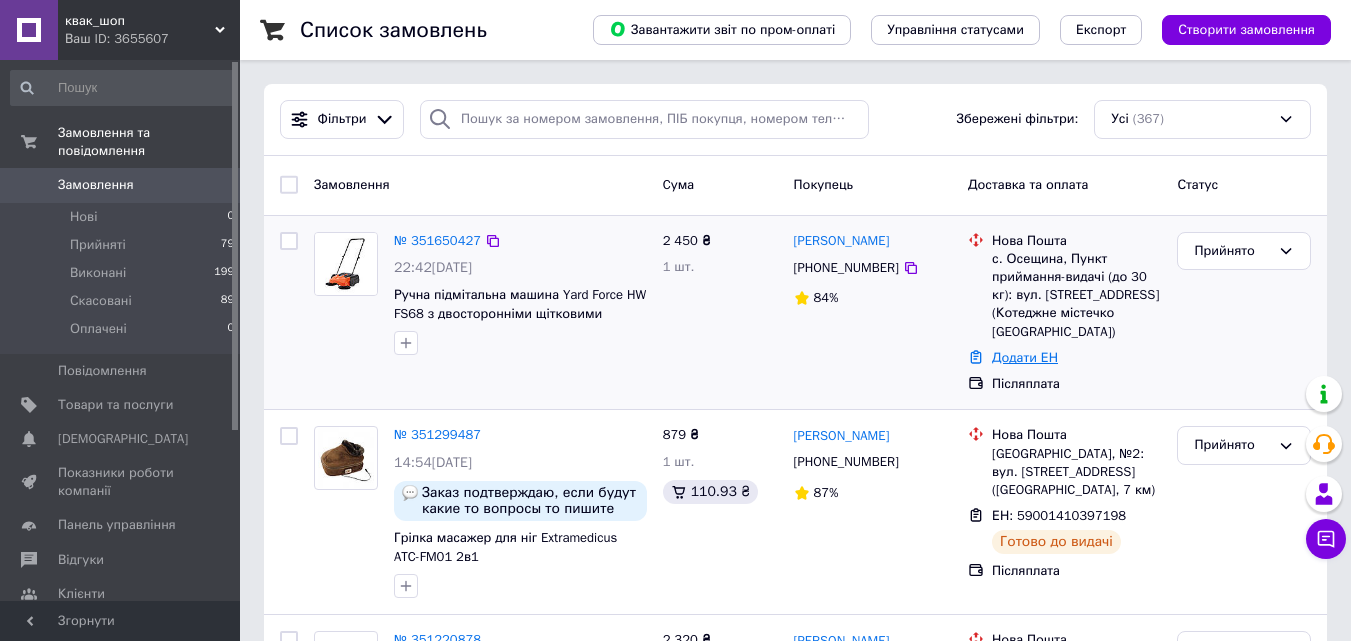 click on "Додати ЕН" at bounding box center (1025, 357) 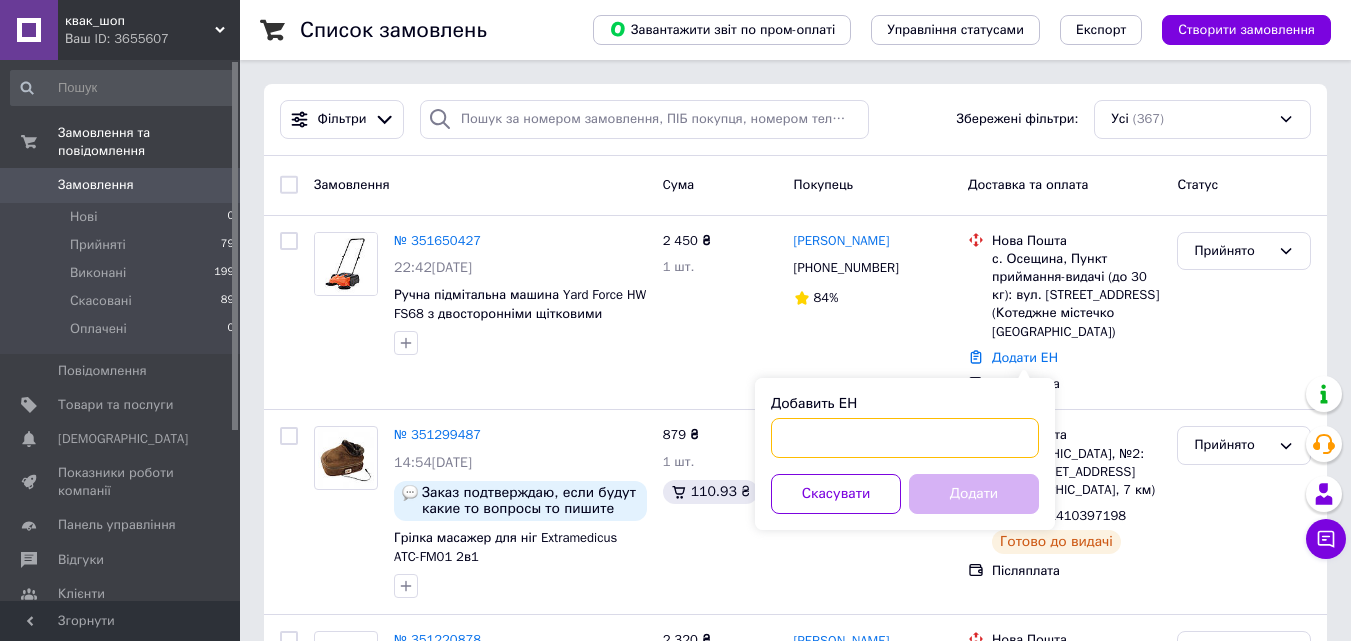 click on "Добавить ЕН" at bounding box center [905, 438] 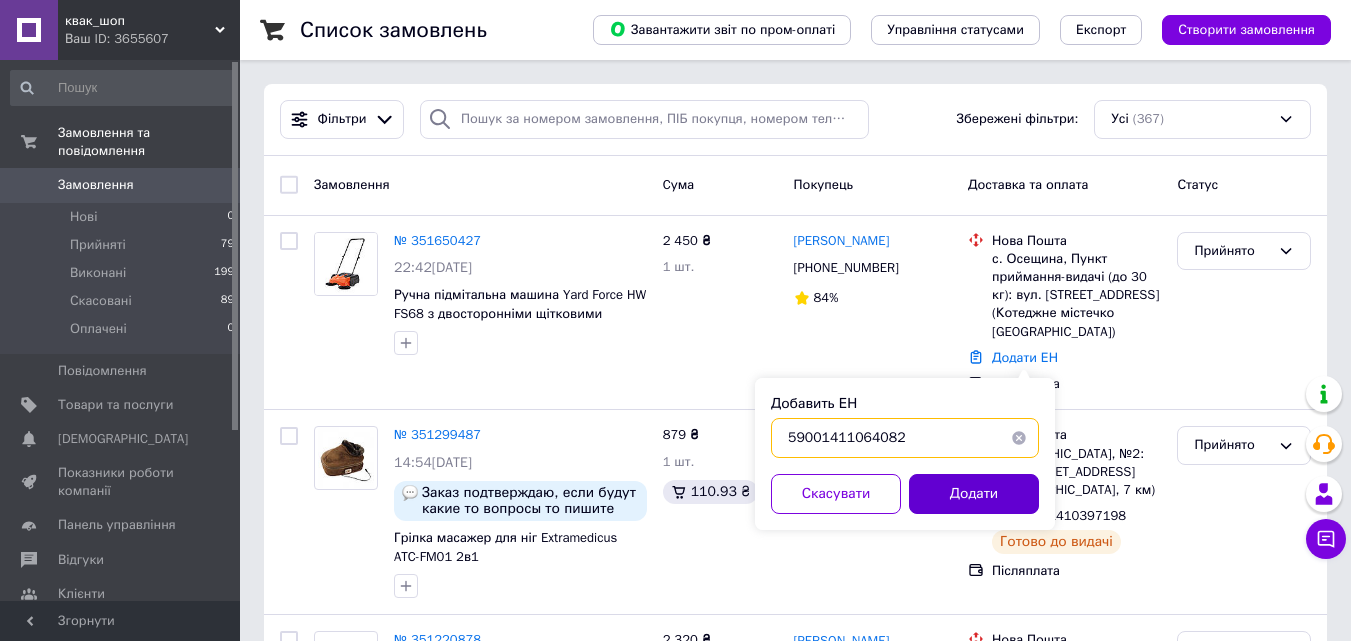 type on "59001411064082" 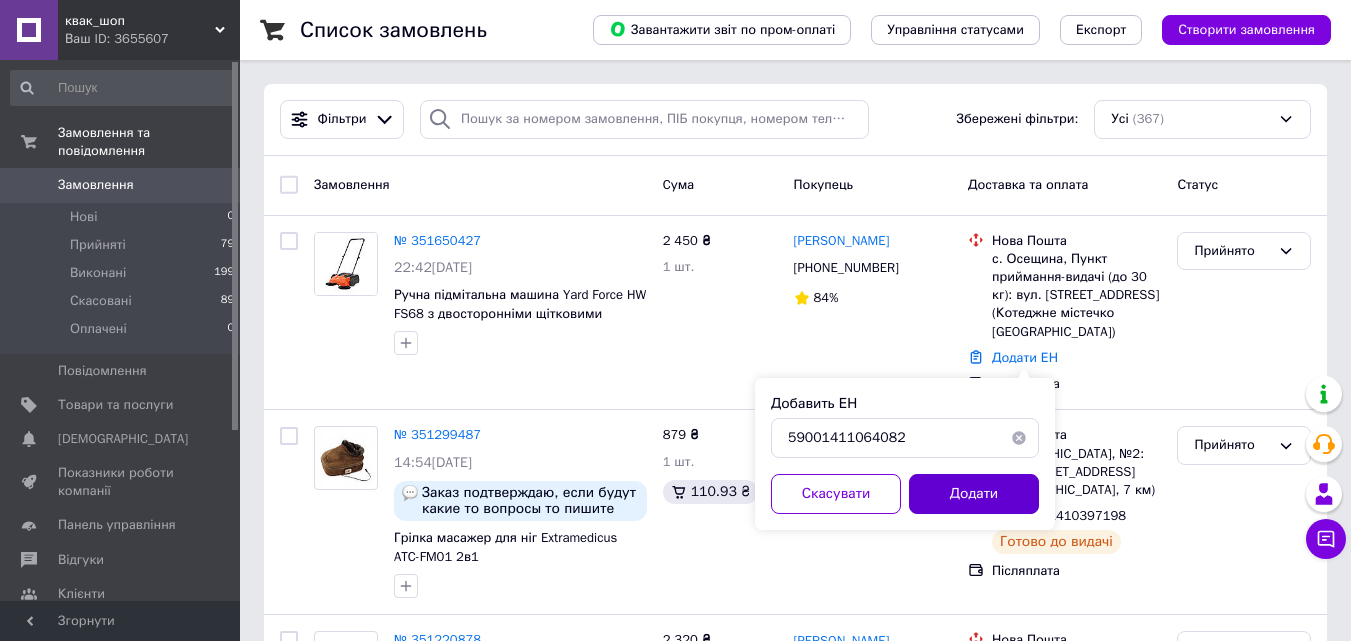 click on "Додати" at bounding box center (974, 494) 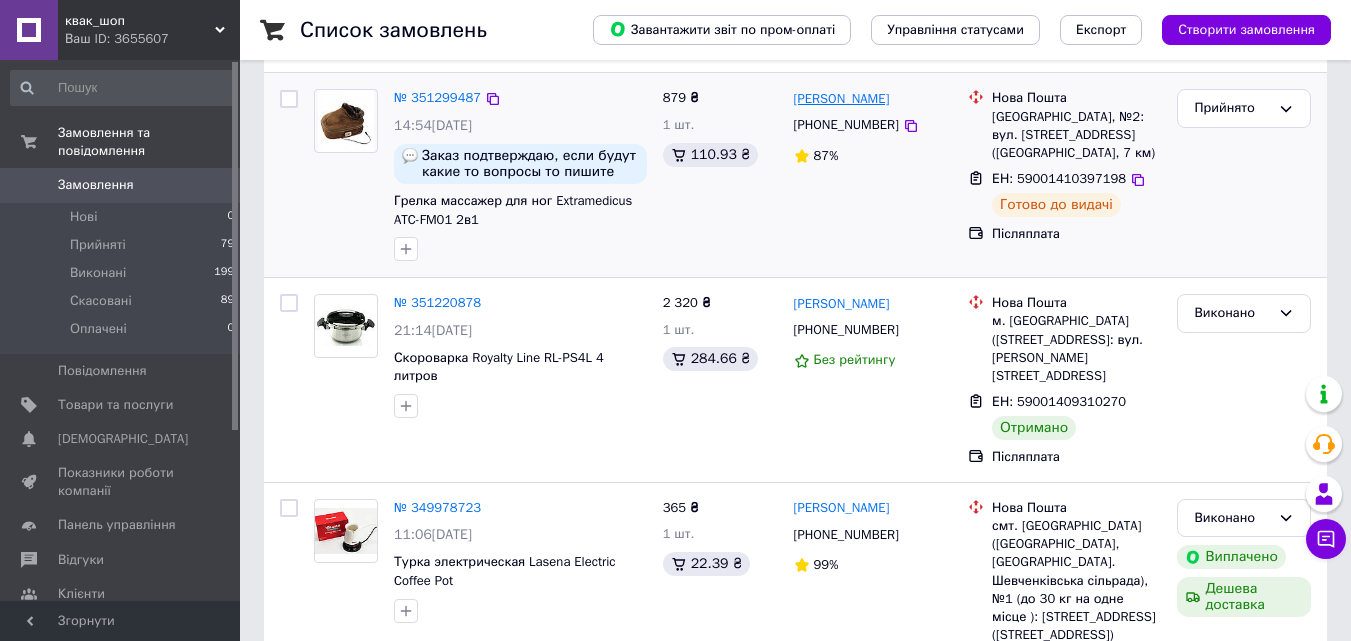 scroll, scrollTop: 400, scrollLeft: 0, axis: vertical 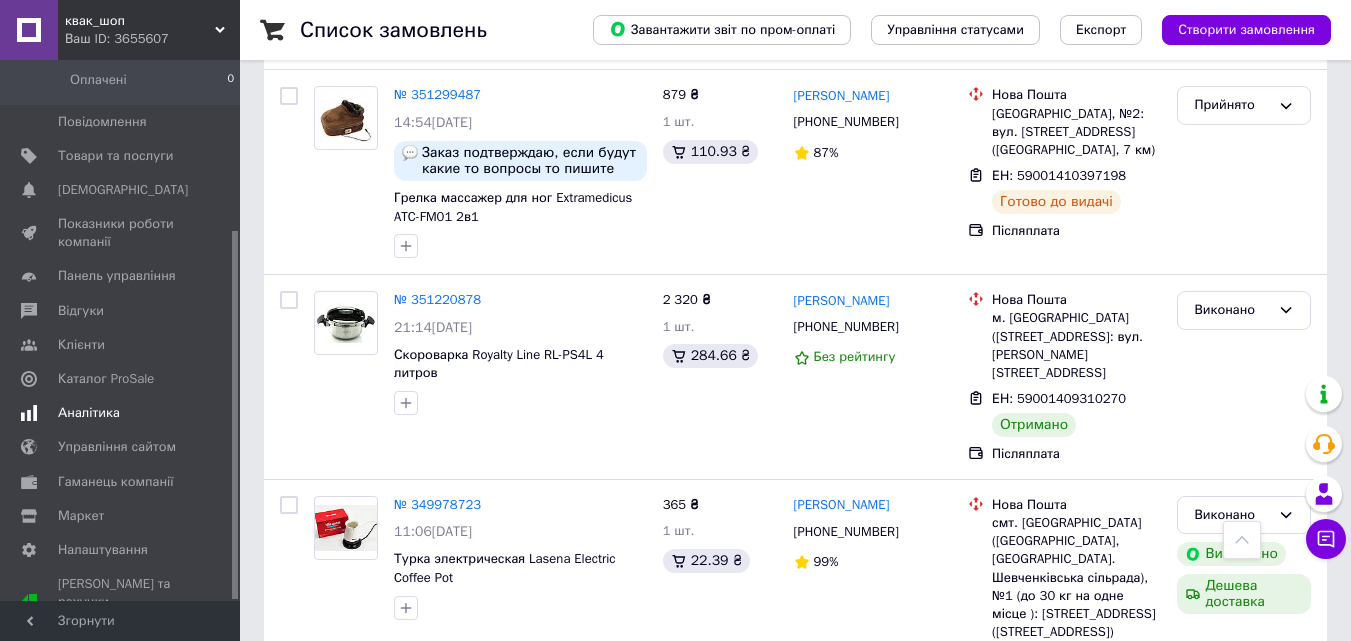 click on "Аналітика" at bounding box center [121, 413] 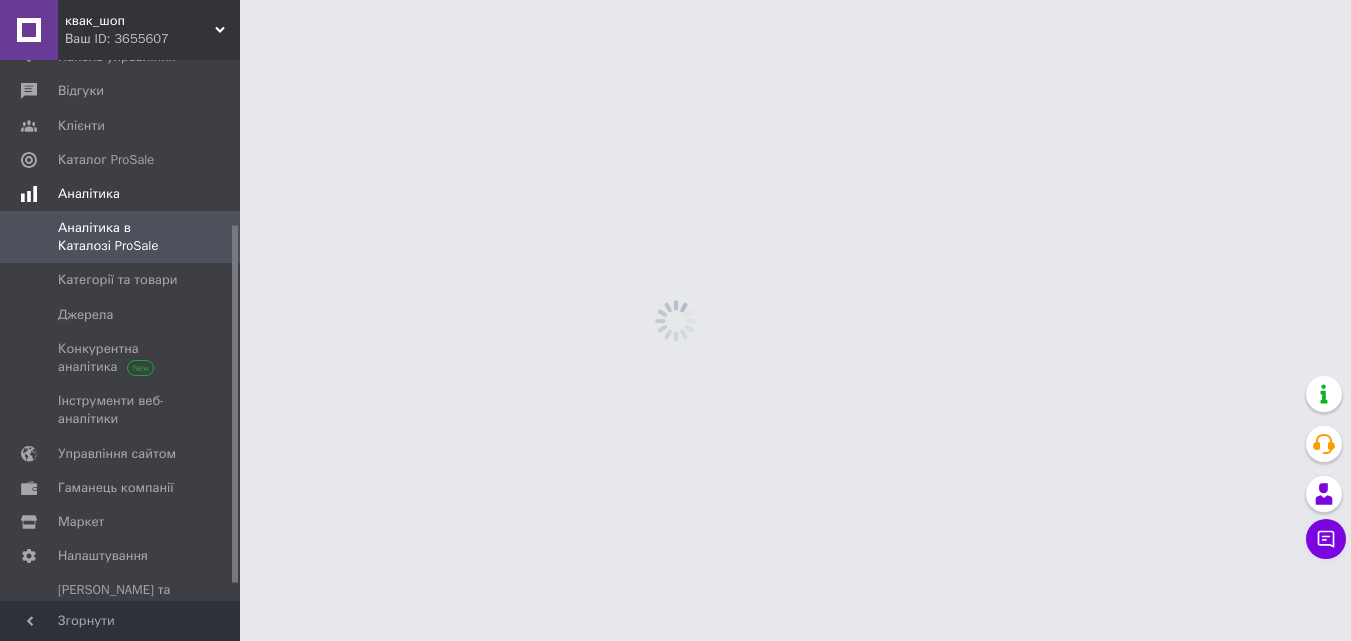 scroll, scrollTop: 0, scrollLeft: 0, axis: both 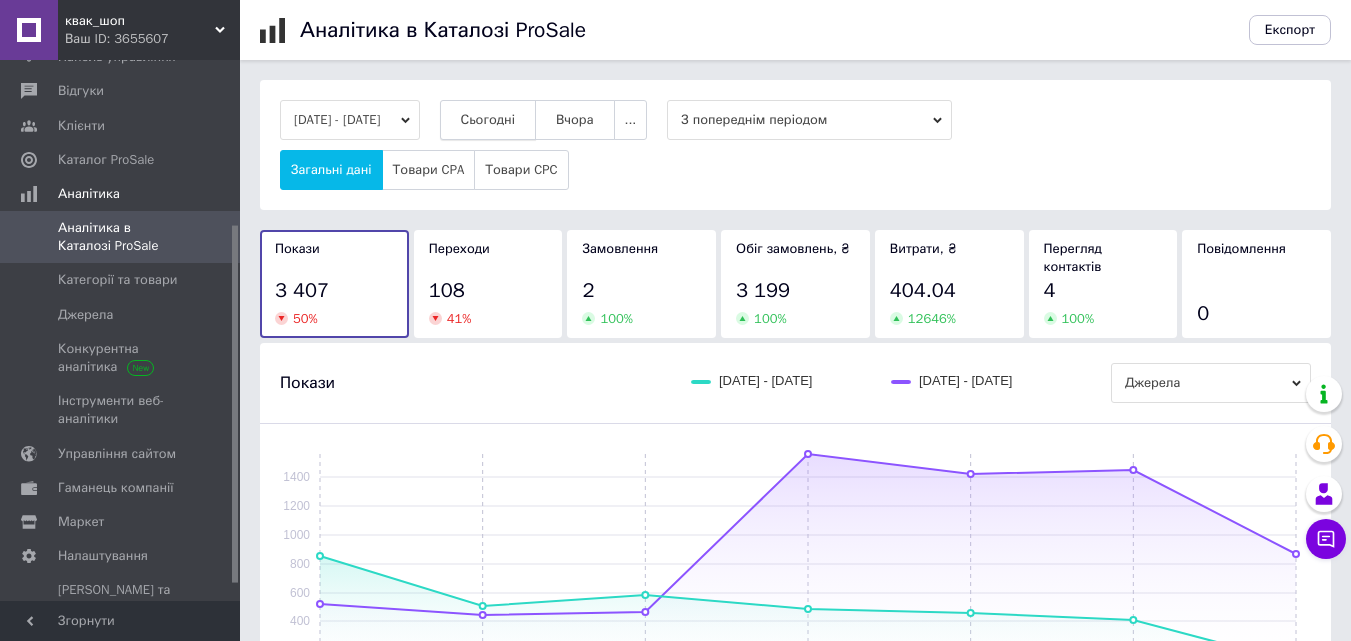 click on "Сьогодні" at bounding box center [488, 120] 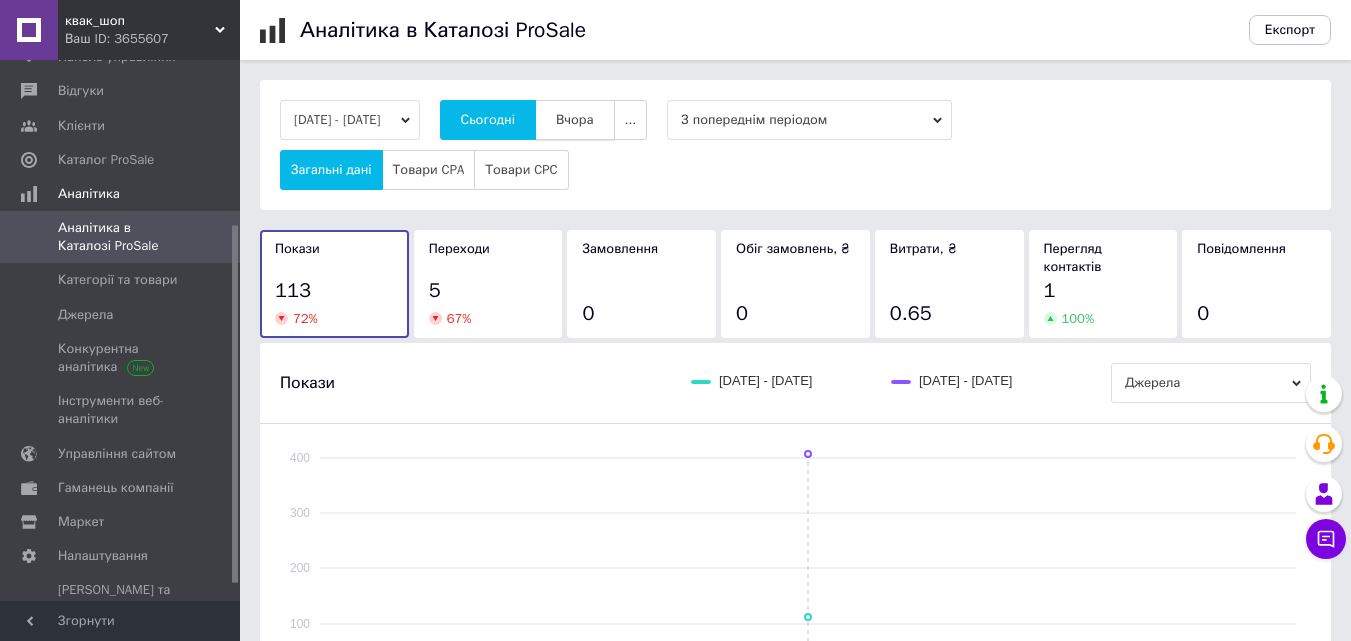 click on "Вчора" at bounding box center (575, 120) 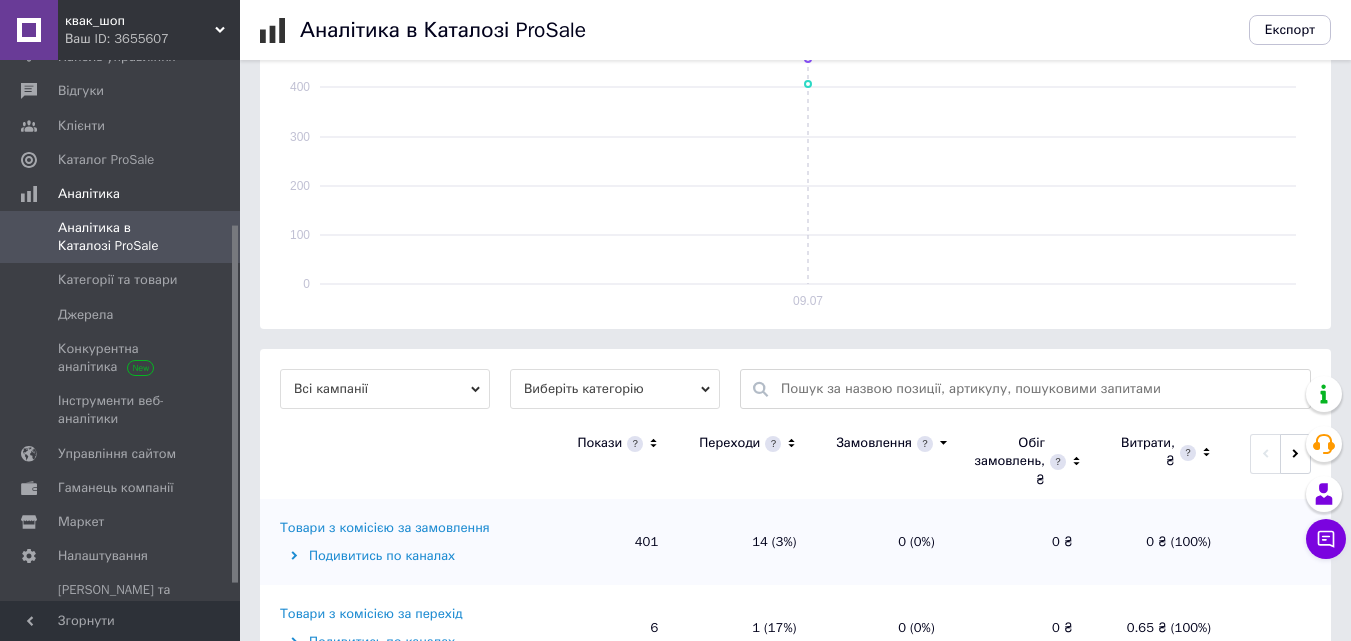 scroll, scrollTop: 447, scrollLeft: 0, axis: vertical 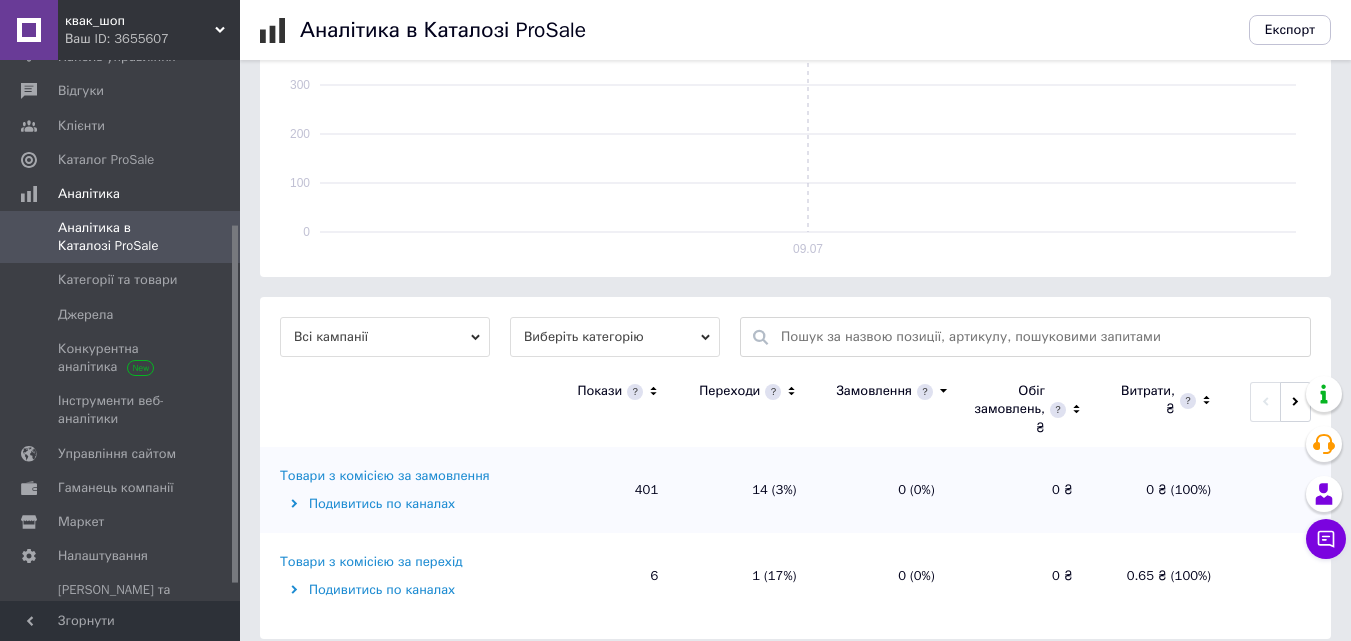 click on "Товари з комісією за замовлення" at bounding box center (385, 476) 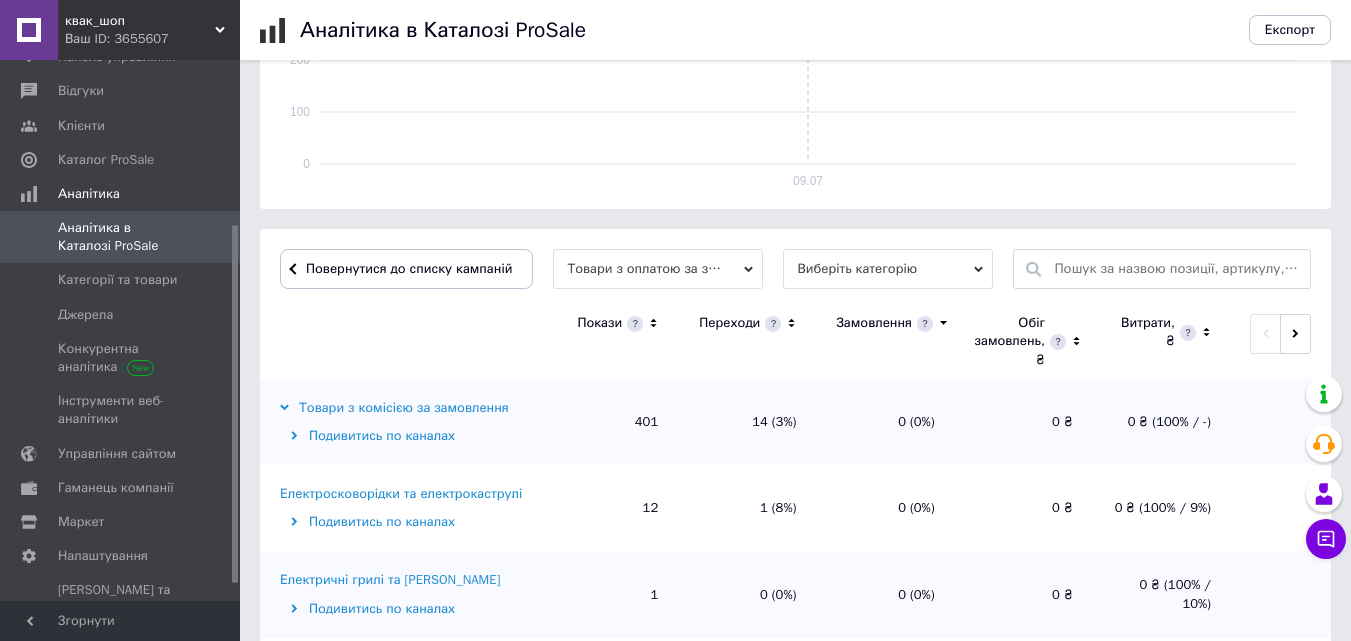 scroll, scrollTop: 547, scrollLeft: 0, axis: vertical 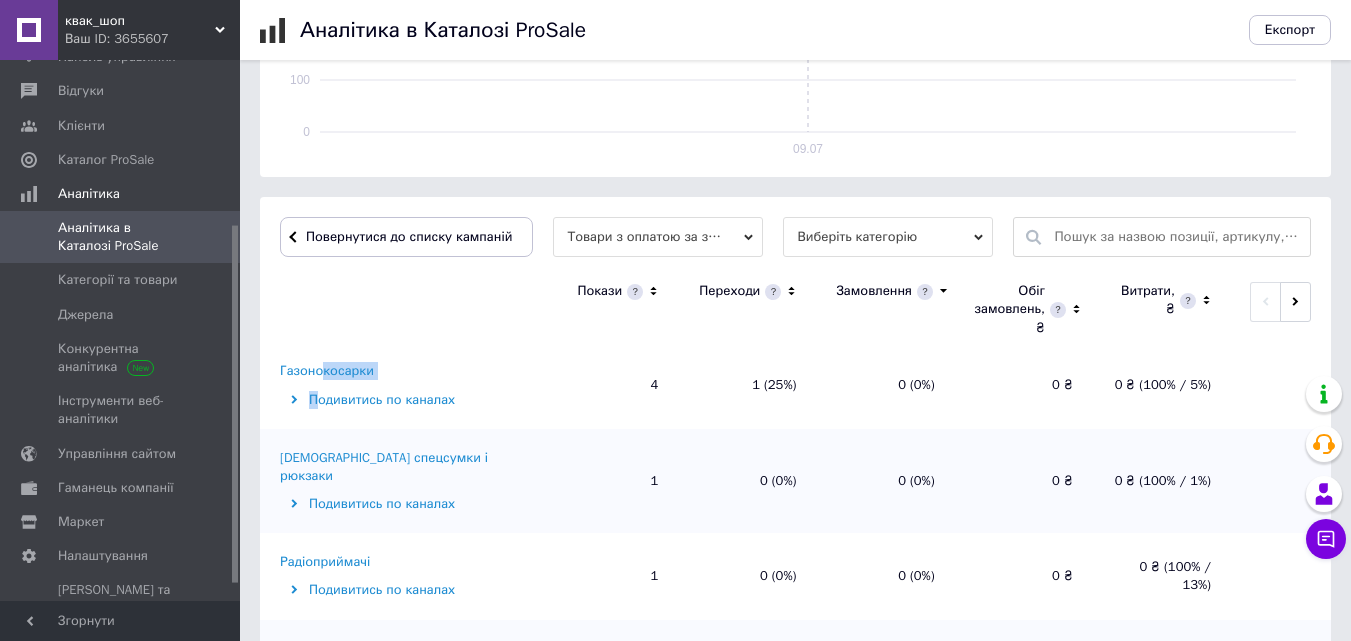 click on "Газонокосарки Подивитись по каналах" at bounding box center (400, 385) 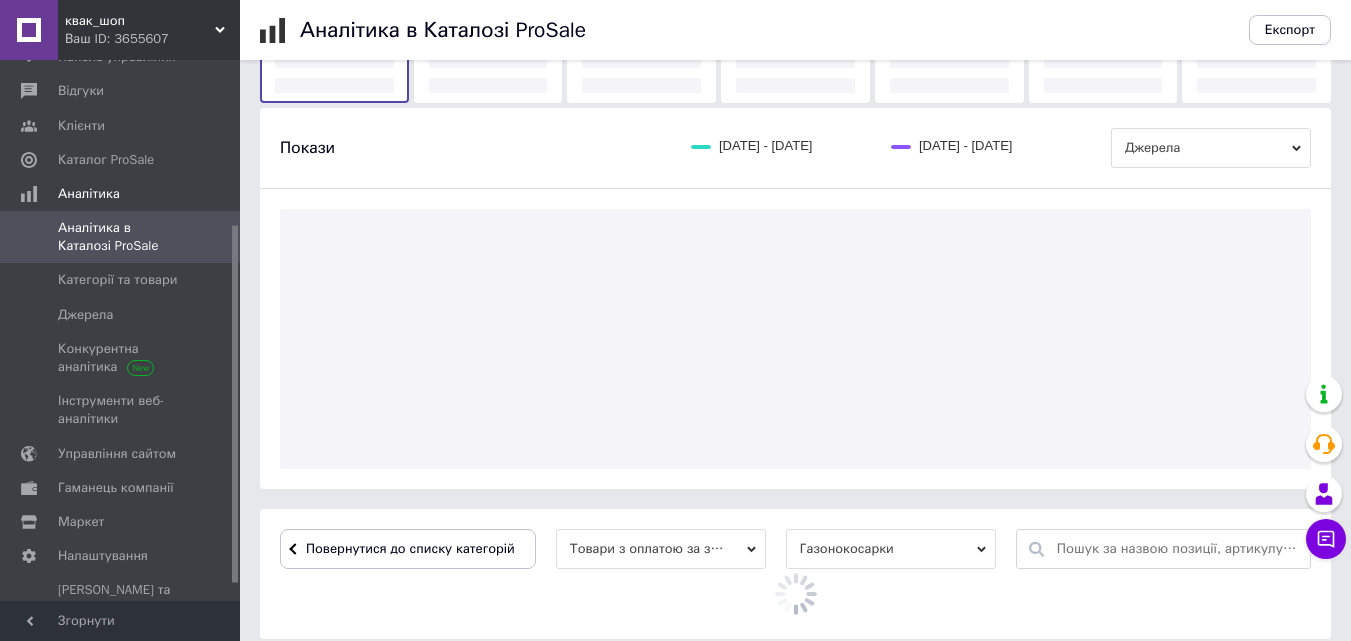 scroll, scrollTop: 547, scrollLeft: 0, axis: vertical 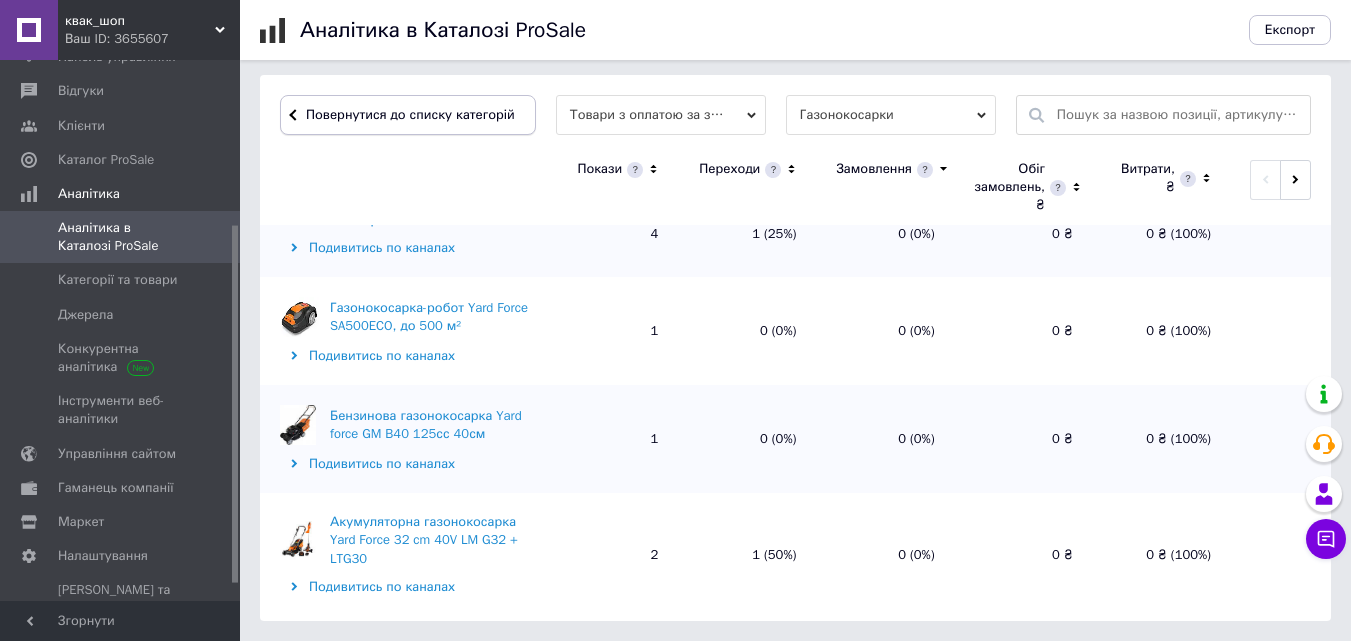click on "Повернутися до списку категорій" at bounding box center [408, 115] 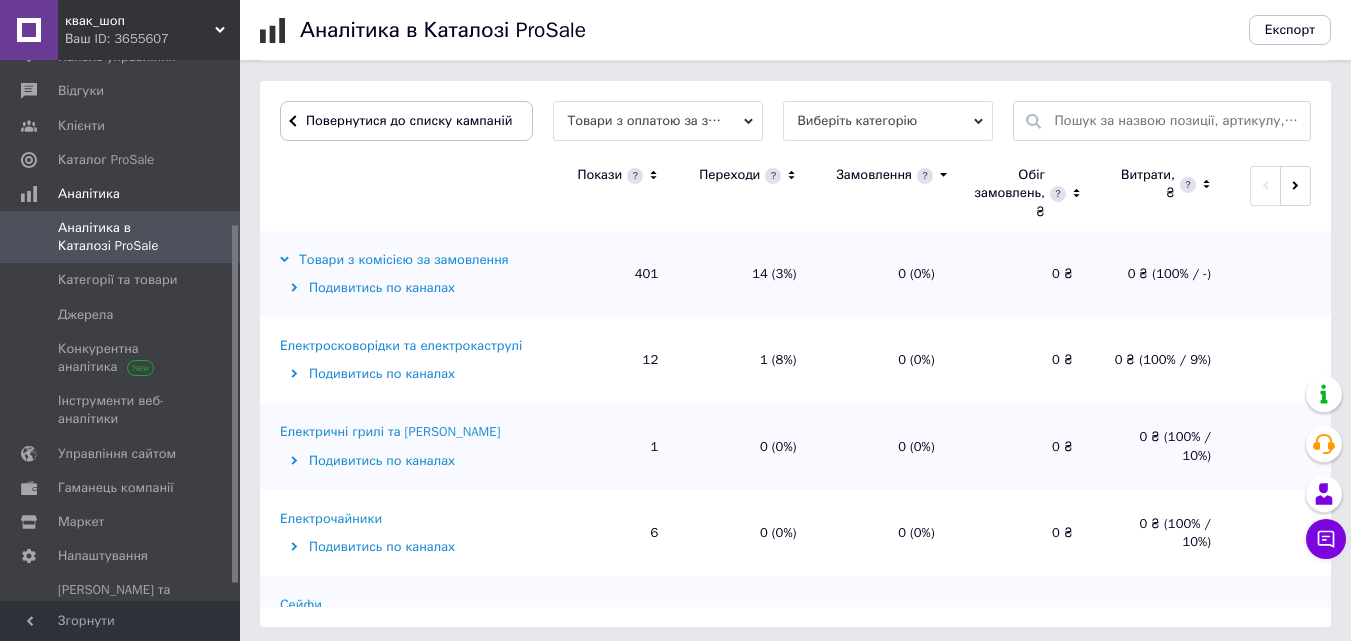 scroll, scrollTop: 651, scrollLeft: 0, axis: vertical 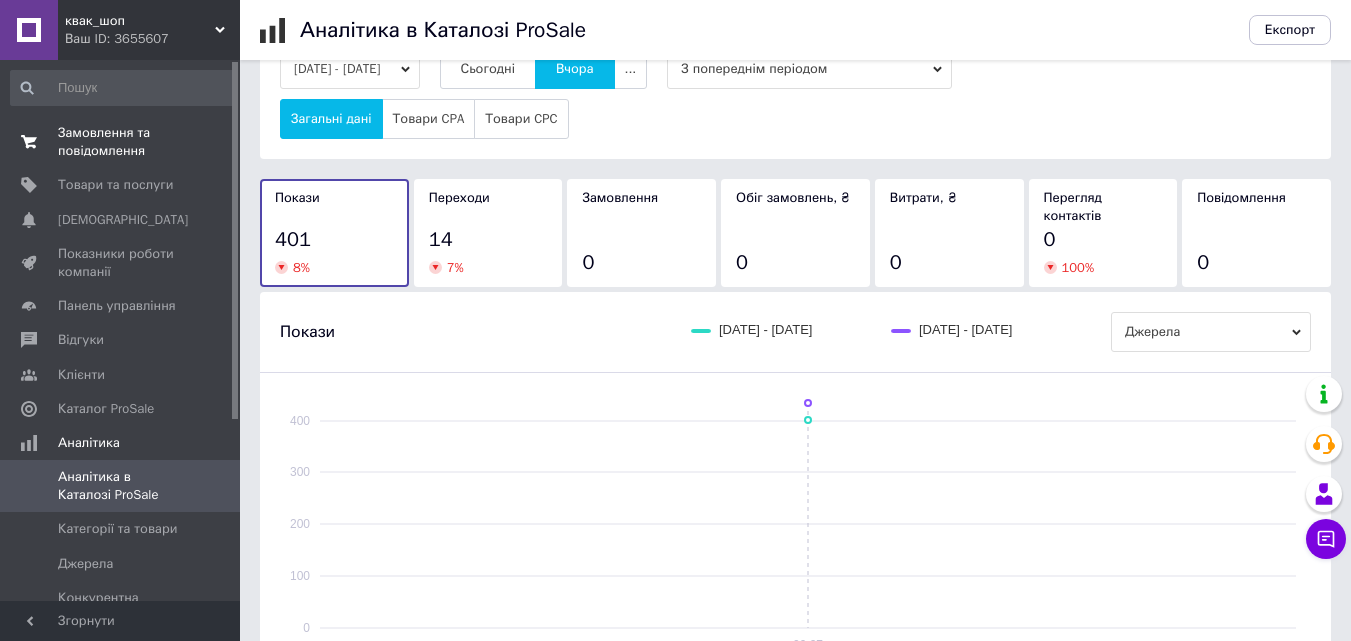 click on "Замовлення та повідомлення" at bounding box center [121, 142] 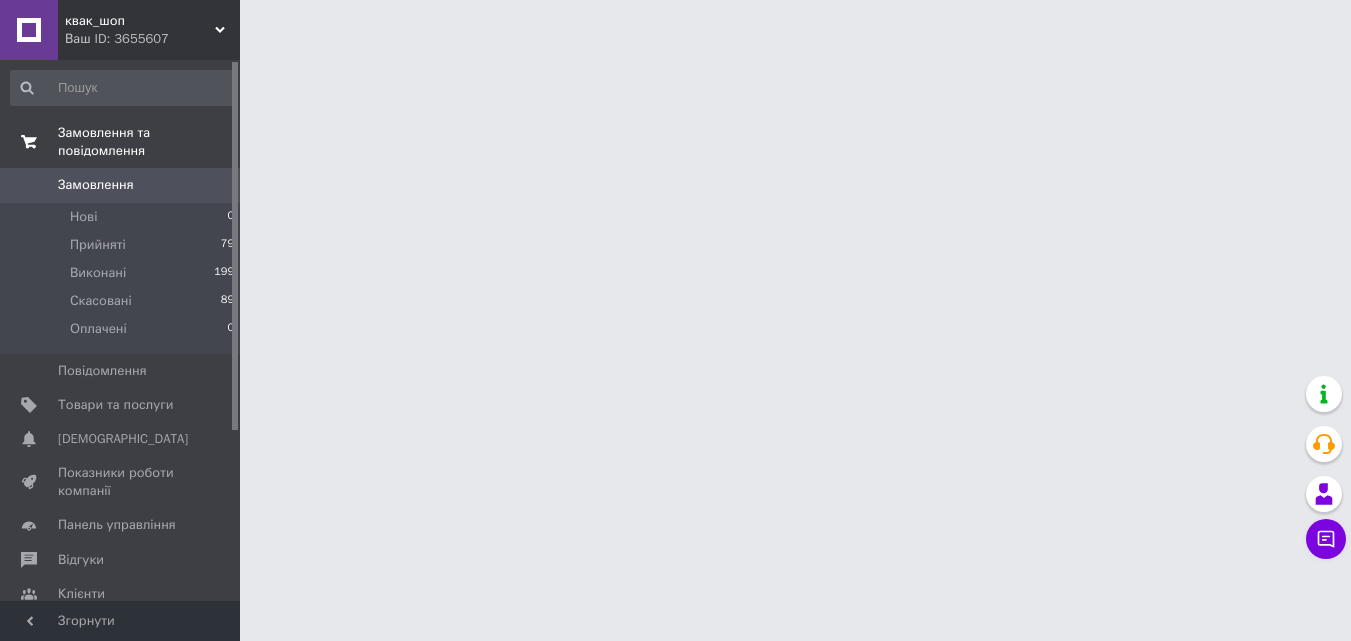 scroll, scrollTop: 0, scrollLeft: 0, axis: both 